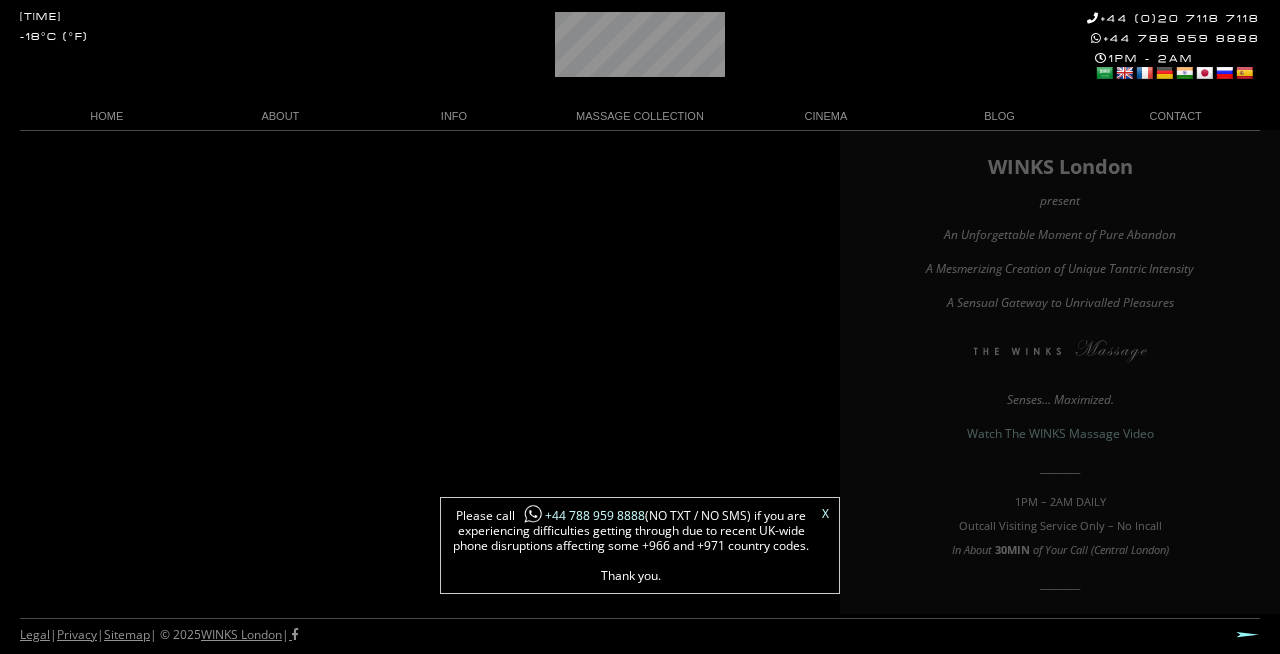 scroll, scrollTop: 0, scrollLeft: 0, axis: both 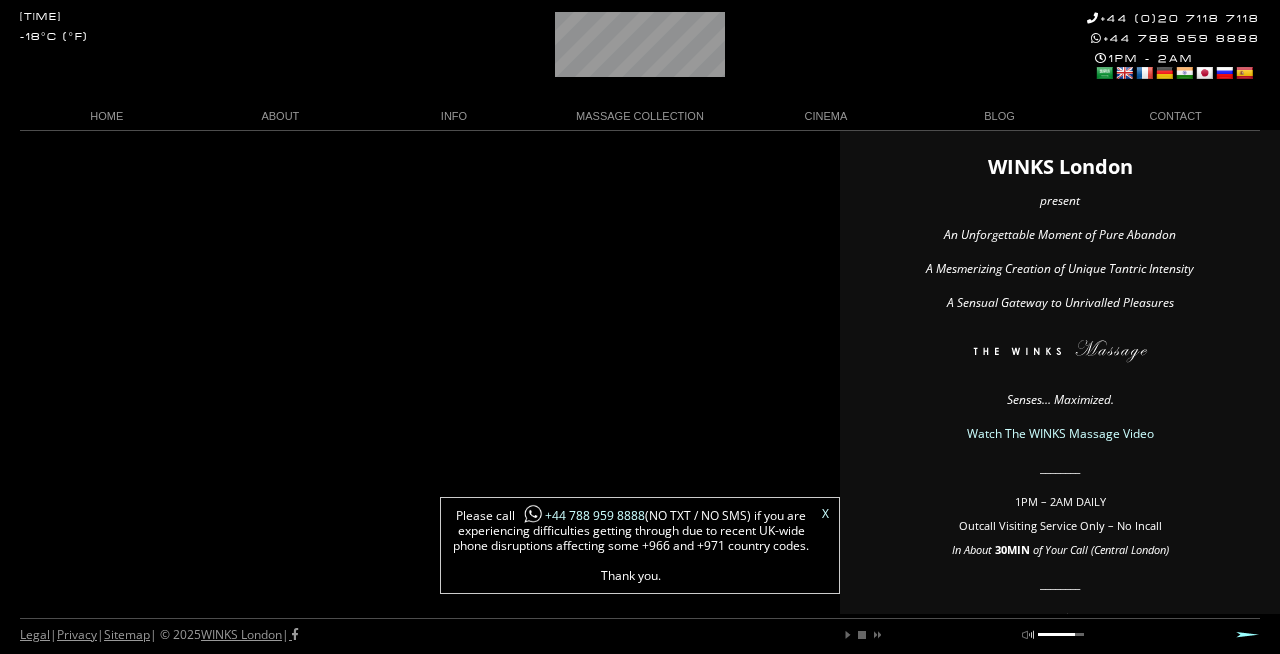 click on "X" at bounding box center (825, 514) 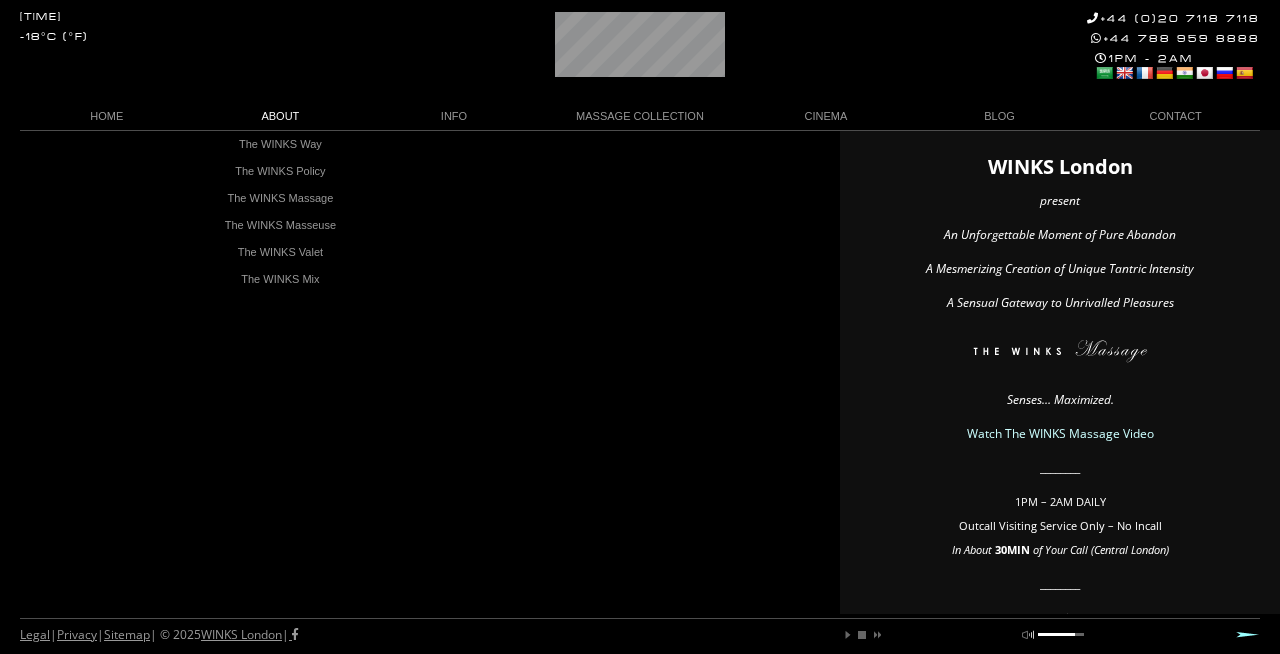 scroll, scrollTop: 0, scrollLeft: 0, axis: both 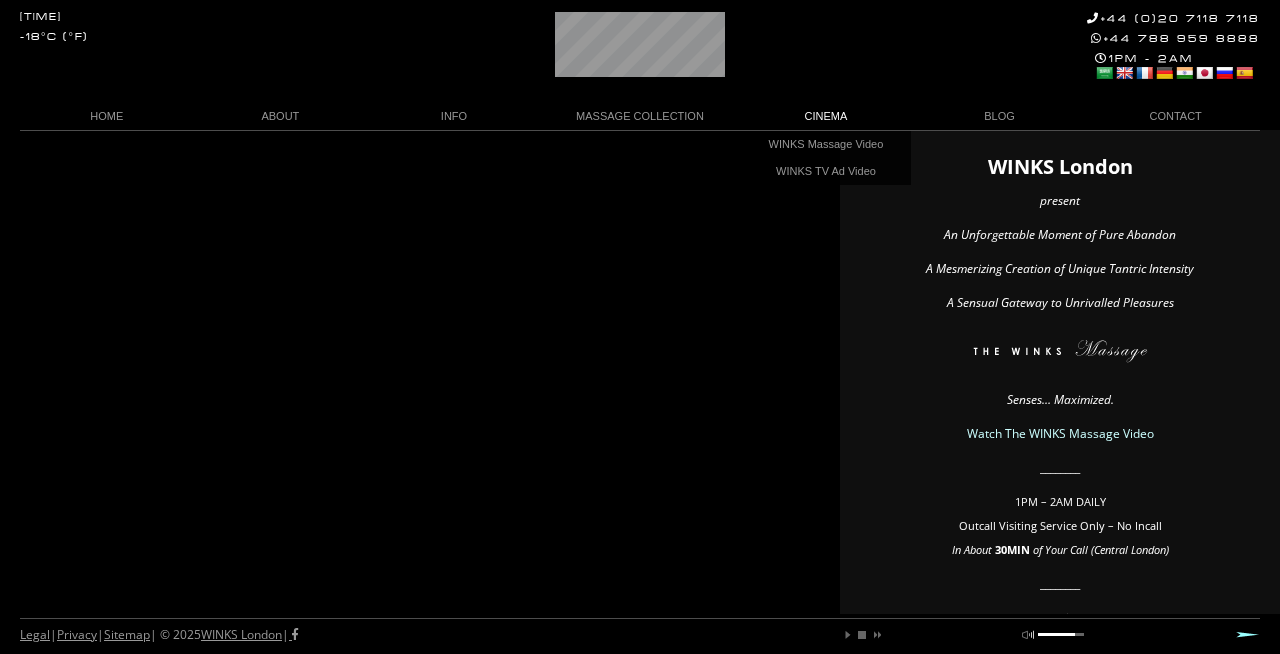 click on "CINEMA" at bounding box center [826, 116] 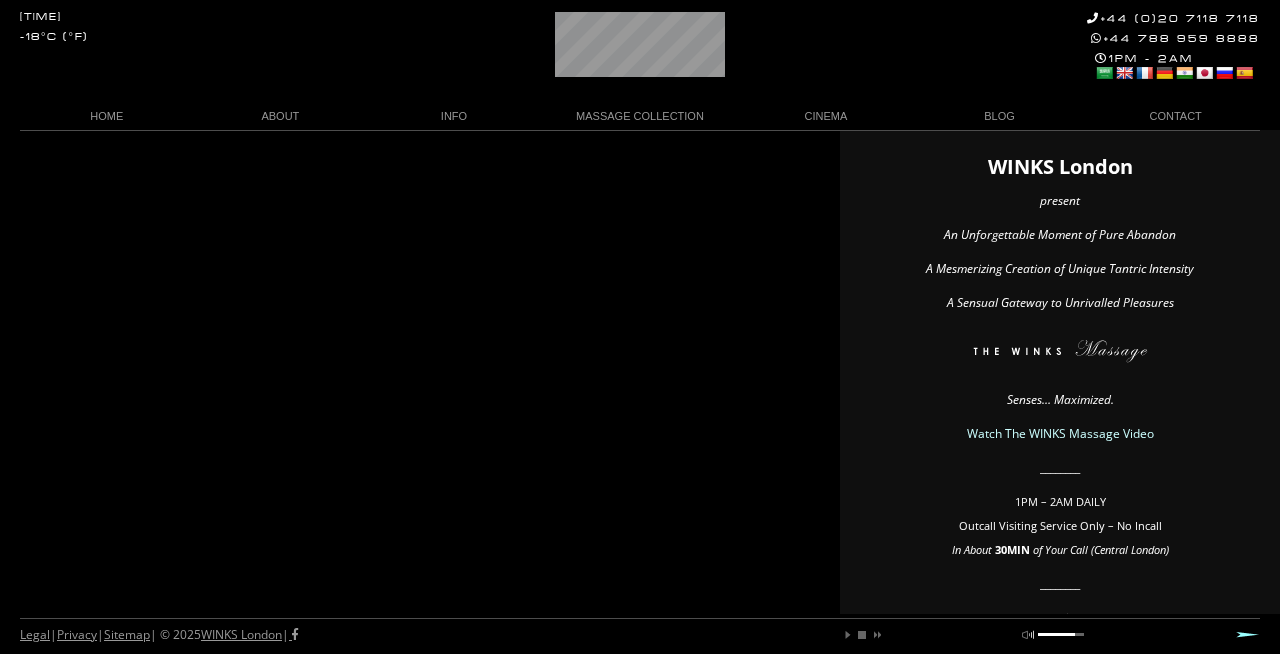 scroll, scrollTop: 0, scrollLeft: 51, axis: horizontal 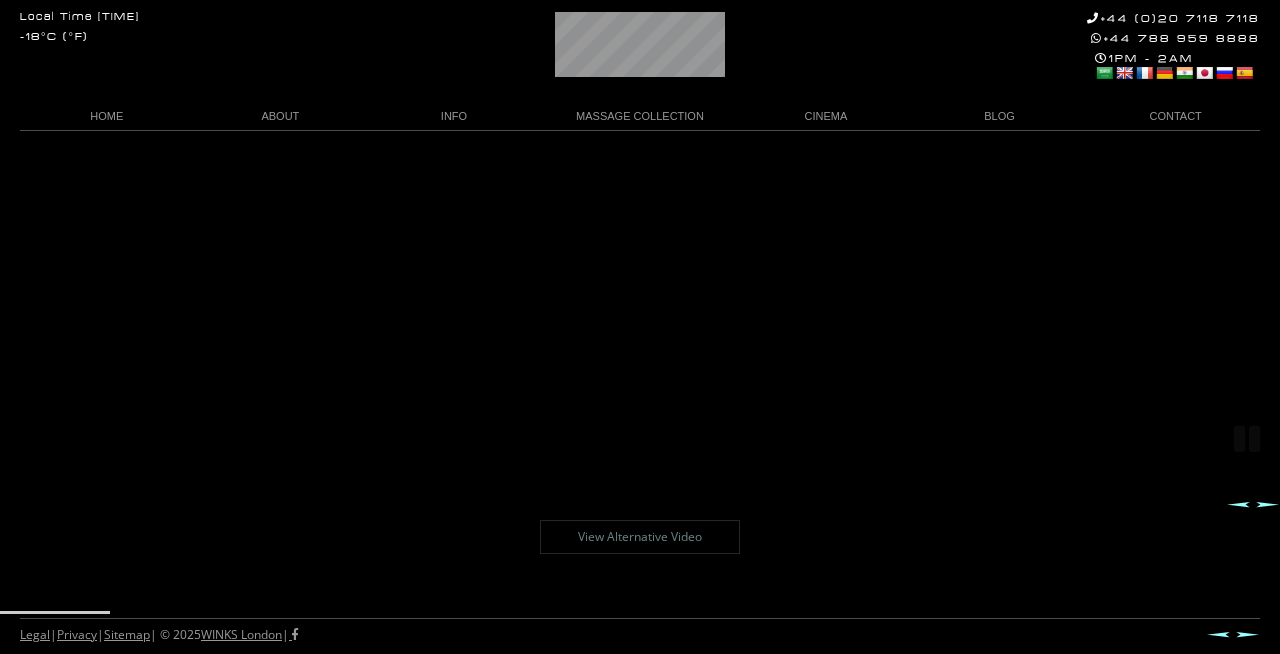 click on "View Alternative Video" at bounding box center (640, 537) 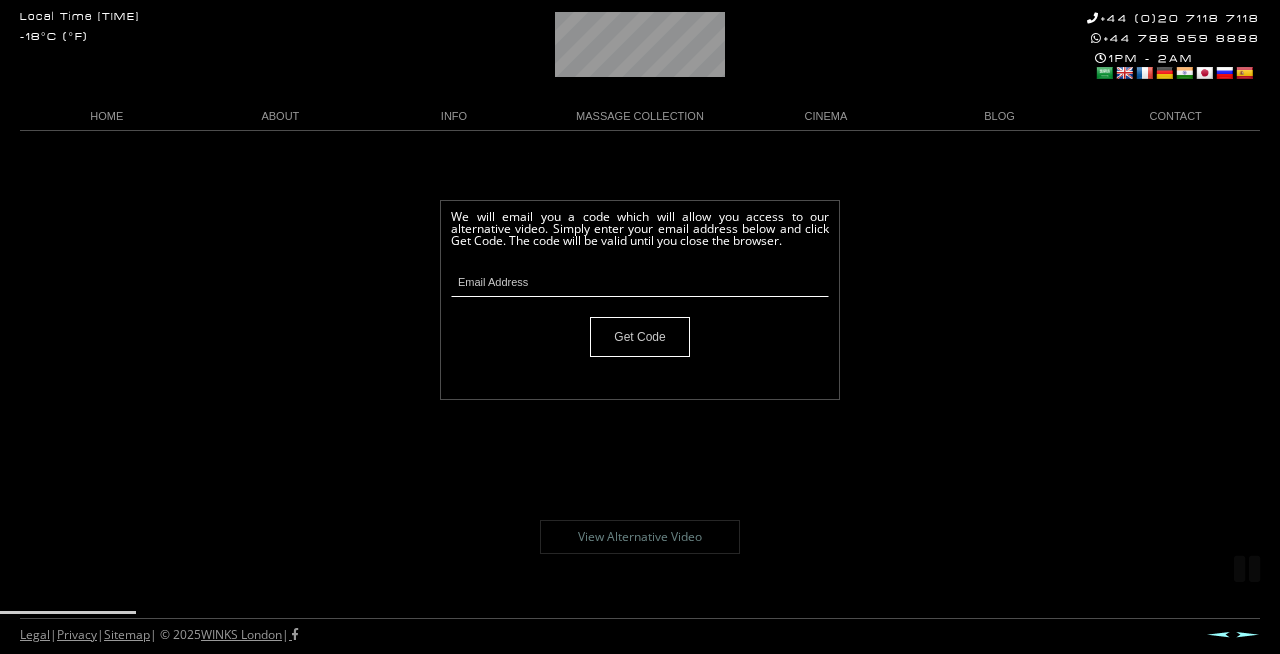 click on "Local Time [TIME]
[TEMP]
[PHONE]
[PHONE]
[TIME]  		 Select Language Arabic English French German Hindi Japanese Russian Spanish
HOME ABOUT The WINKS Way The WINKS Policy The WINKS Massage The WINKS Masseuse The WINKS Valet The WINKS Mix INFO Terms of Enjoyment Client Code of Conduct FAQ The WINKS London REVIEW MASSAGE COLLECTION The M E G A WINKS The DOUBLE M E G A WINKS TANTRA VIP by WINKS DOUBLE TANTRA VIP by WINKS The Lovers VIP WINKS TABOO by WINKS The XTREME WINKS The DOUBLE XTREME The Naughty WINKS The PINK WINKS The MAGIK PINK WINKS CINEMA WINKS Massage Video WINKS TV Ad Video BLOG CONTACT Make a Reservation Become a WINKS Masseuse Email WINKS
Prev Next
|" at bounding box center (640, 392) 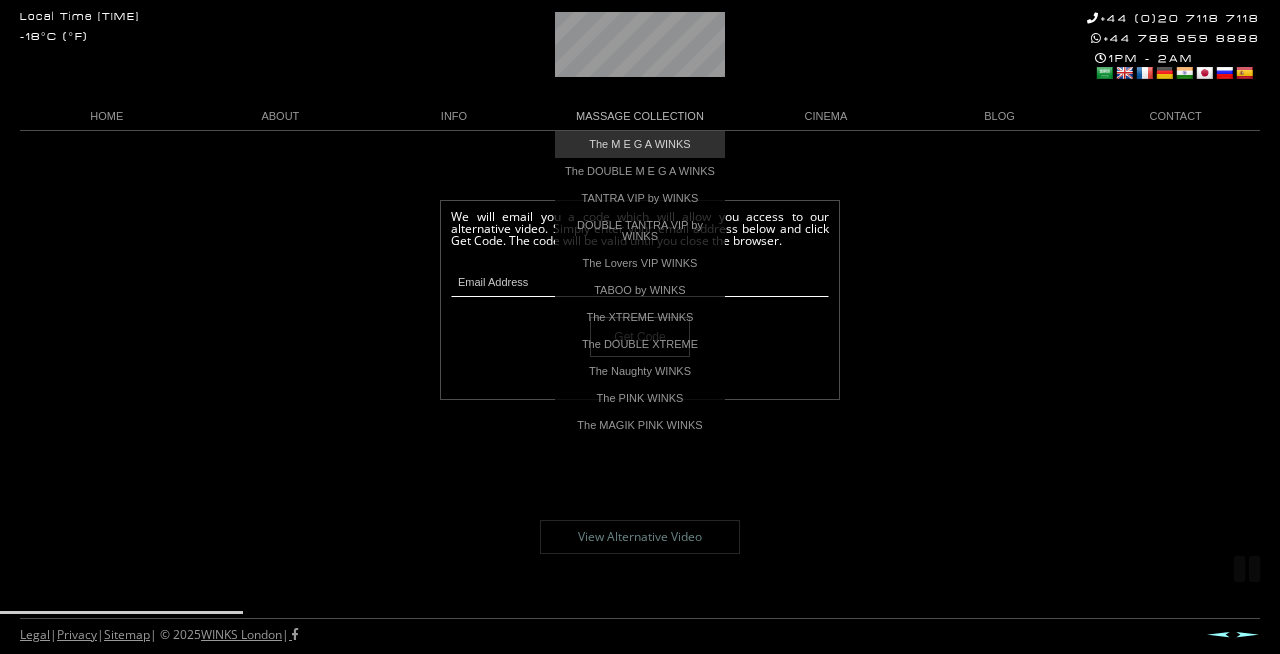 click on "The M E G A WINKS" at bounding box center (640, 144) 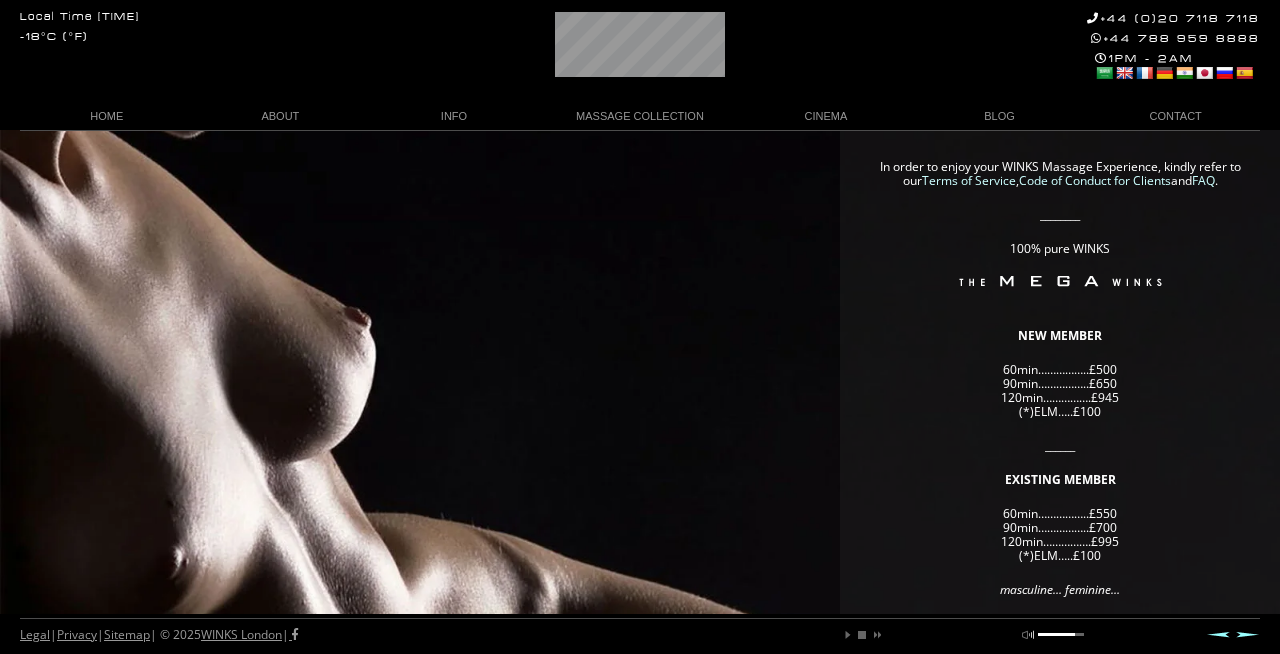 scroll, scrollTop: 0, scrollLeft: 0, axis: both 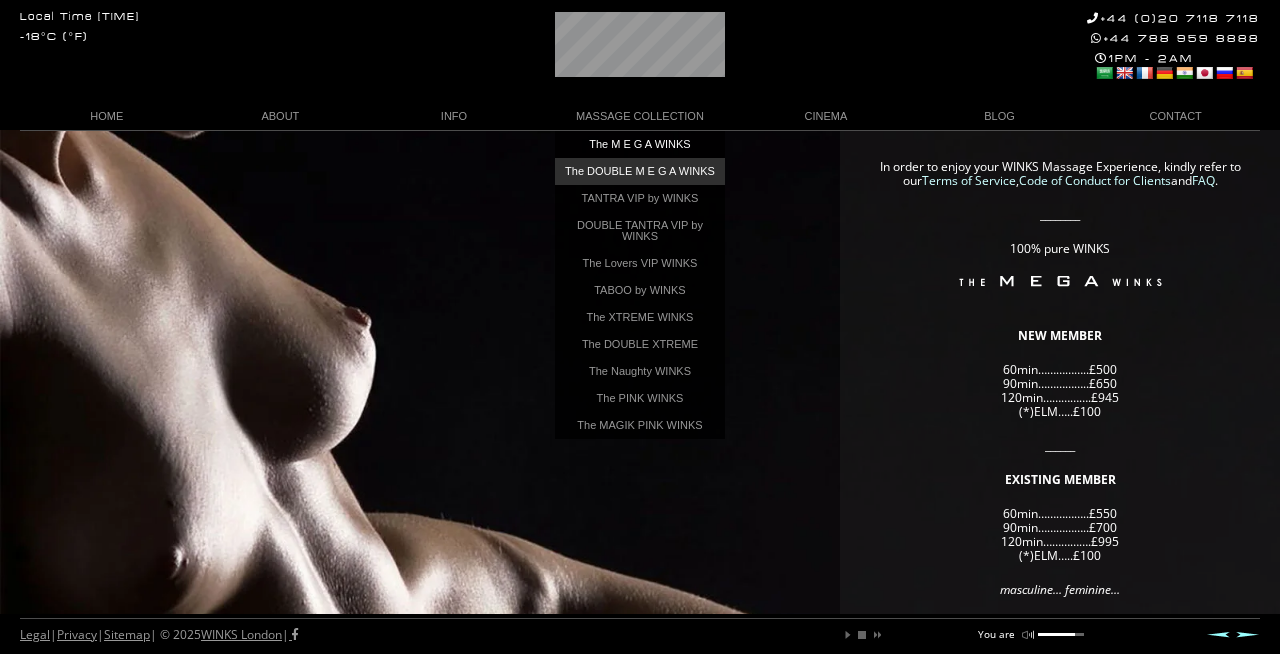 click on "The DOUBLE M E G A WINKS" at bounding box center (640, 171) 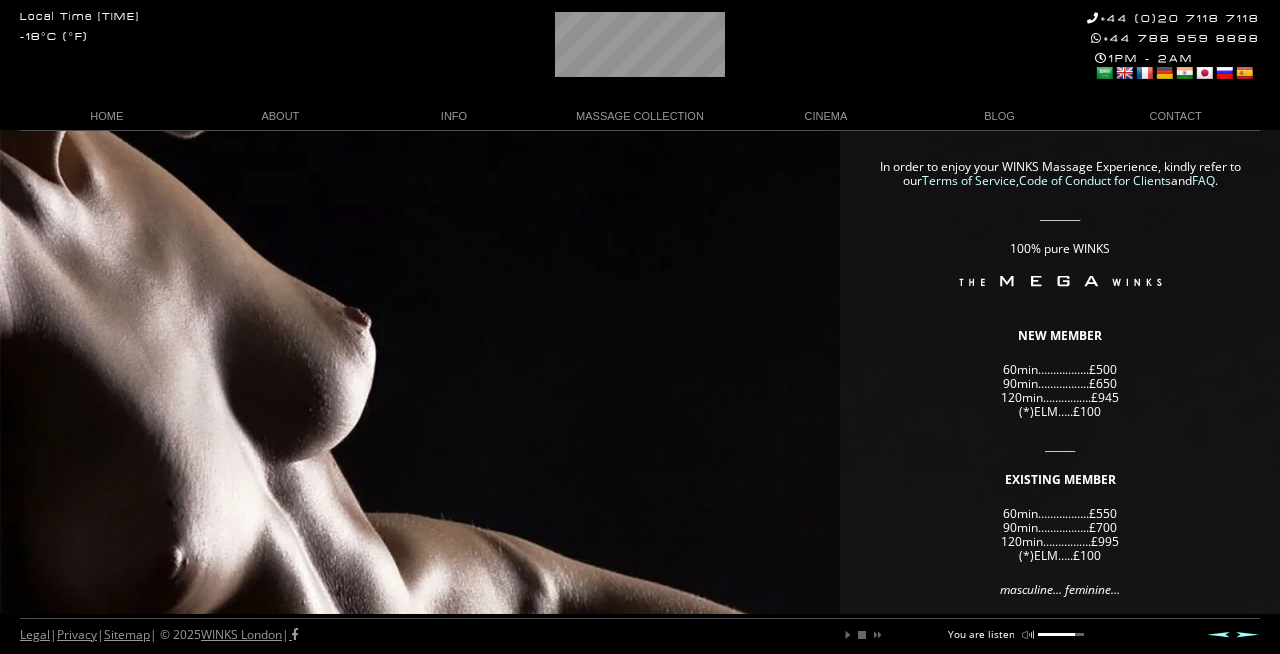 scroll, scrollTop: 0, scrollLeft: 69, axis: horizontal 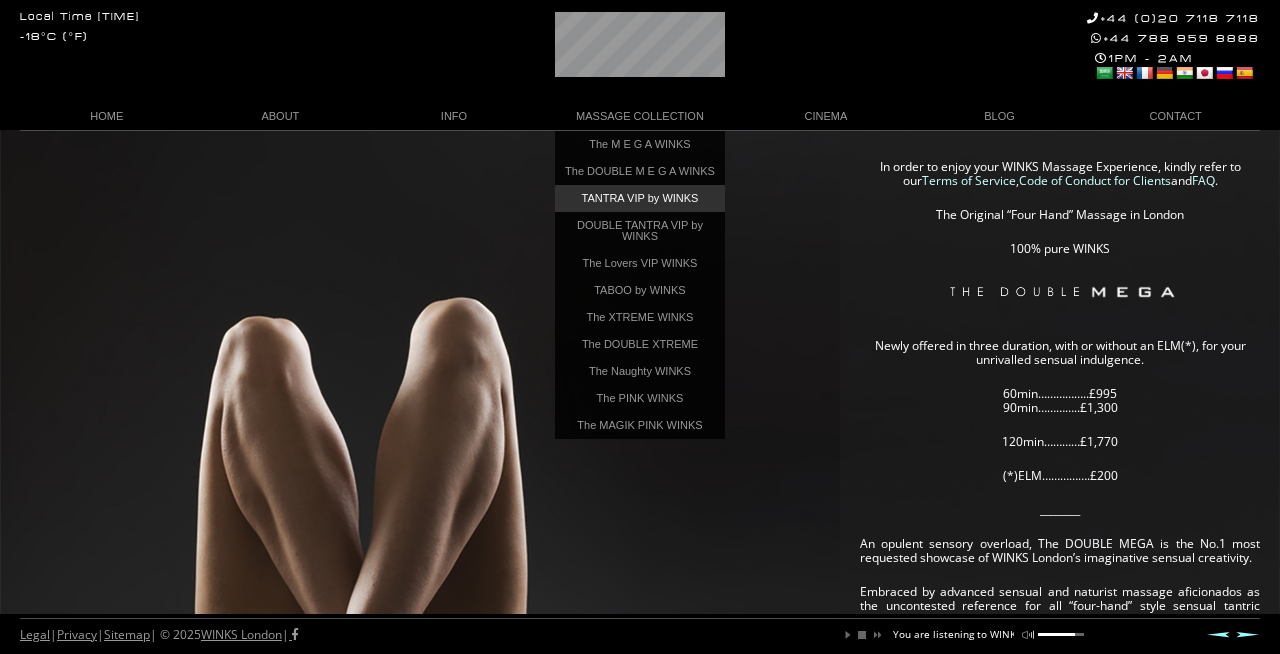 click on "TANTRA VIP by WINKS" at bounding box center (640, 198) 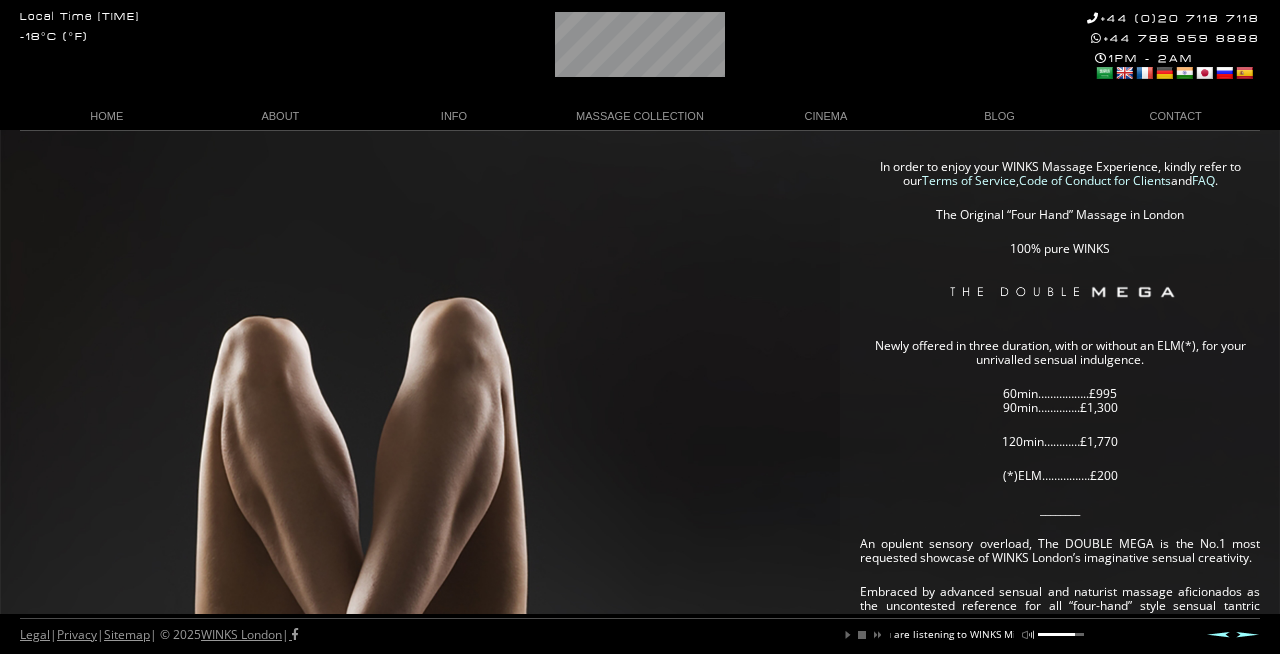 scroll, scrollTop: 0, scrollLeft: 144, axis: horizontal 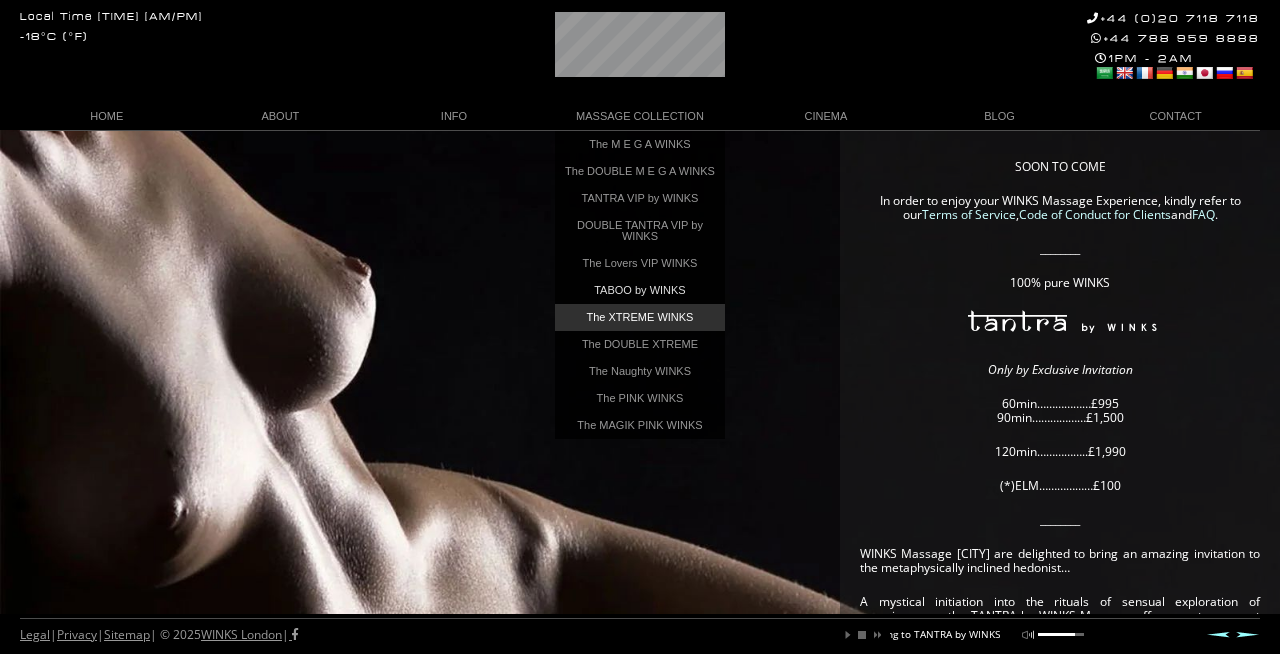 click on "The XTREME WINKS" at bounding box center [640, 317] 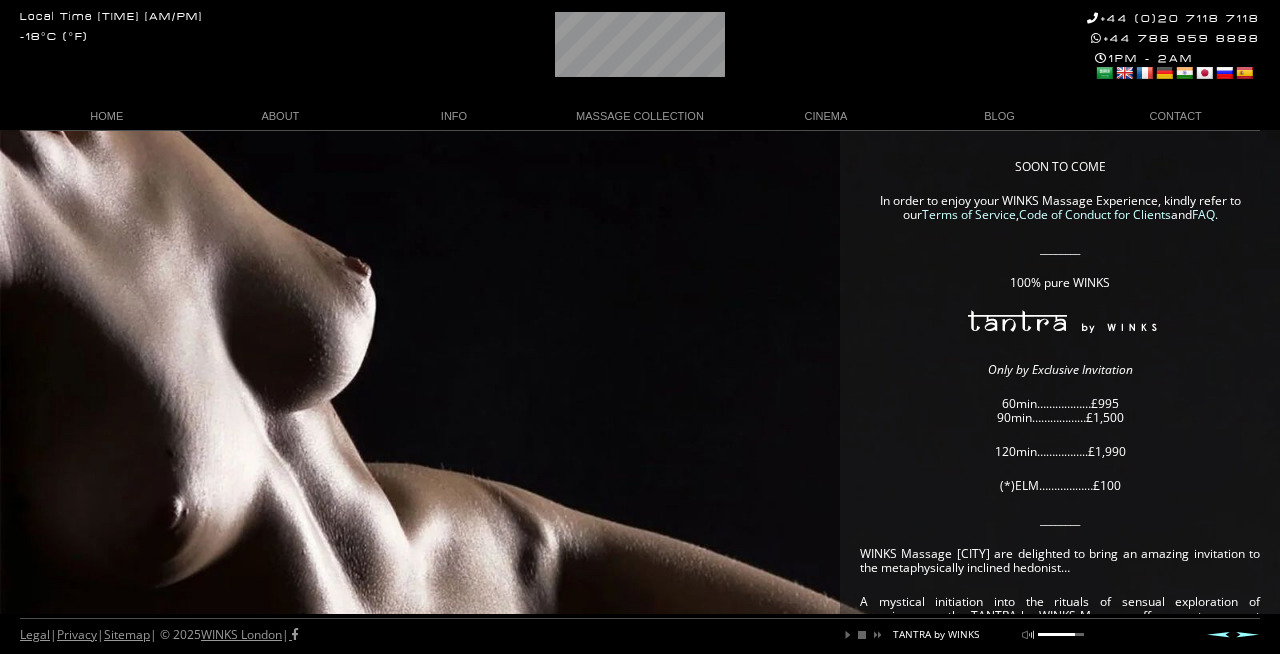 scroll, scrollTop: 0, scrollLeft: 221, axis: horizontal 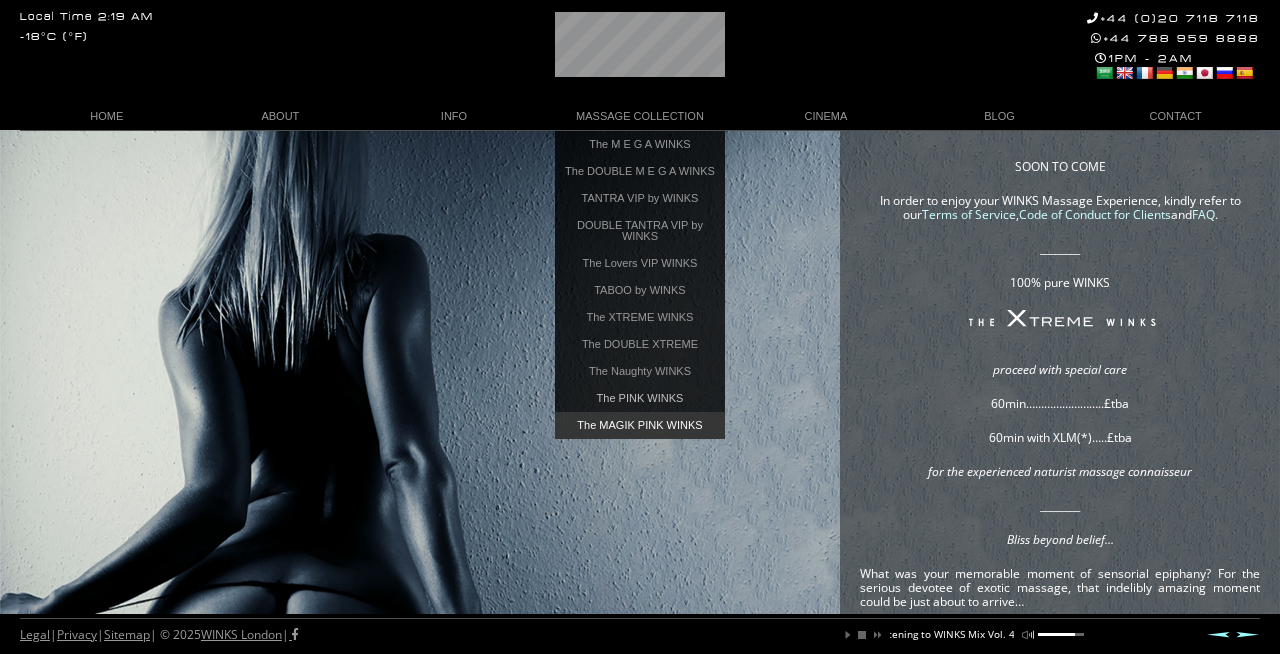 click on "The MAGIK PINK WINKS" at bounding box center [640, 425] 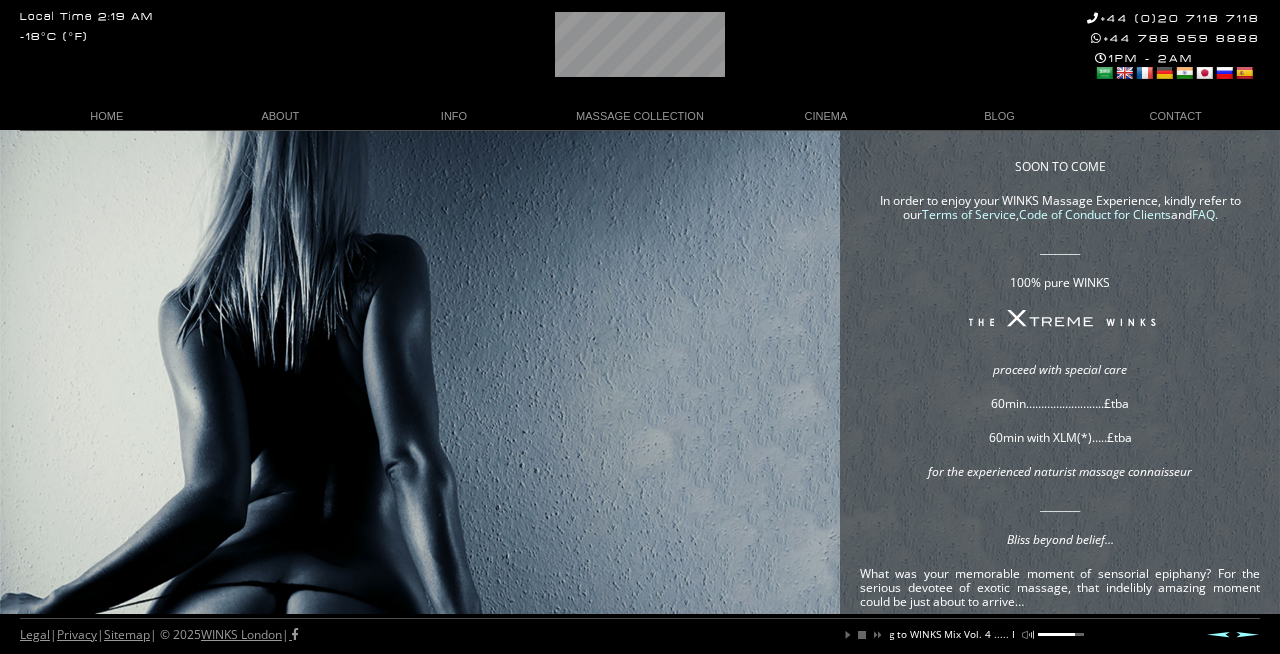 scroll, scrollTop: 0, scrollLeft: 204, axis: horizontal 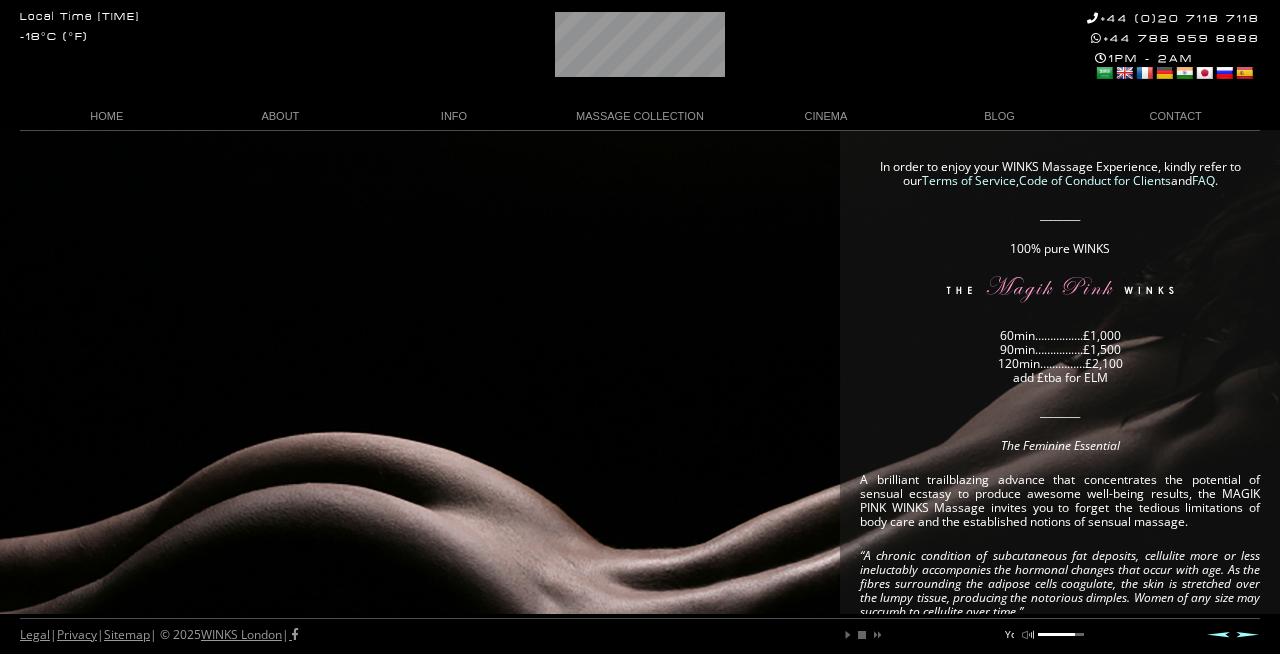click on "60min…………….£1,000
90min…………….£1,500
120min……………£2,100" at bounding box center [1060, 350] 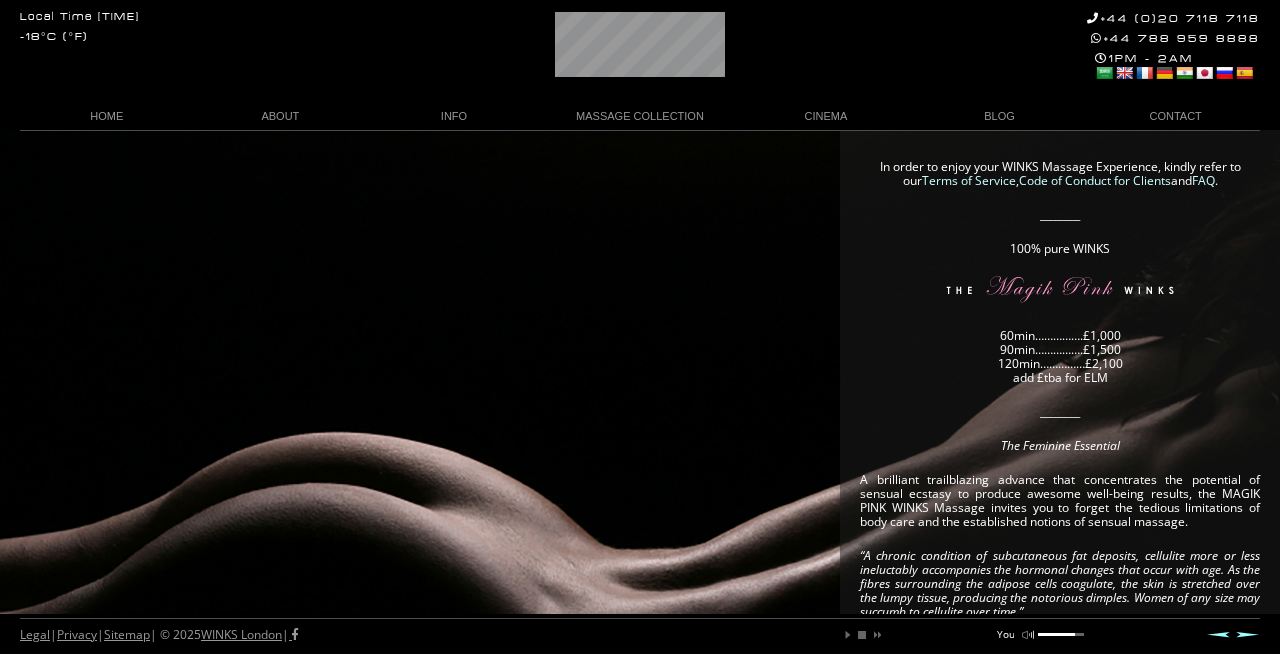 click on "60min…………….£1,000
90min…………….£1,500
120min……………£2,100" at bounding box center (1060, 350) 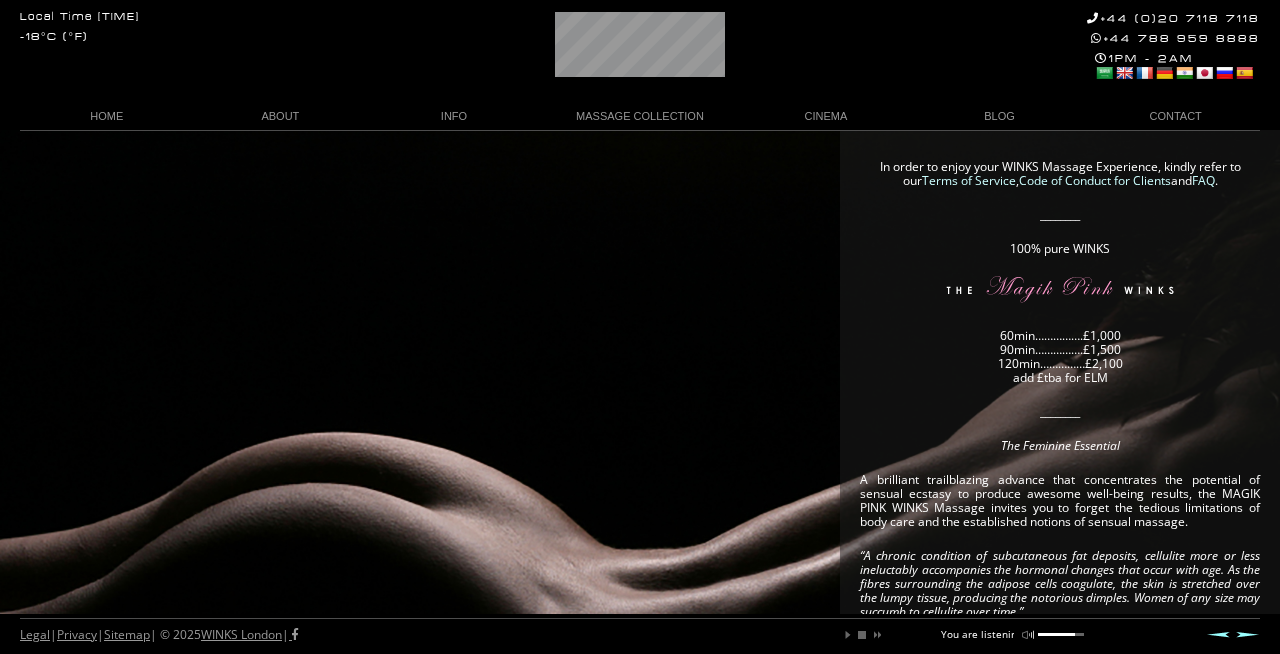 click on "BLOG" at bounding box center [1000, 116] 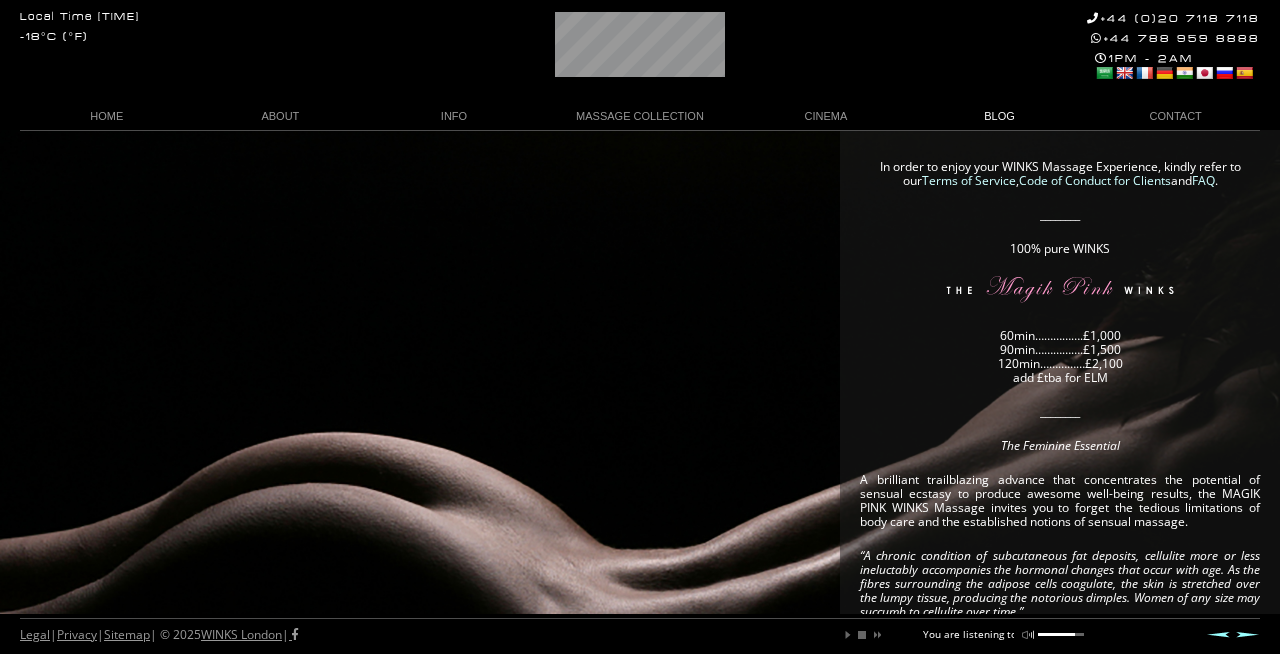 scroll, scrollTop: 0, scrollLeft: 97, axis: horizontal 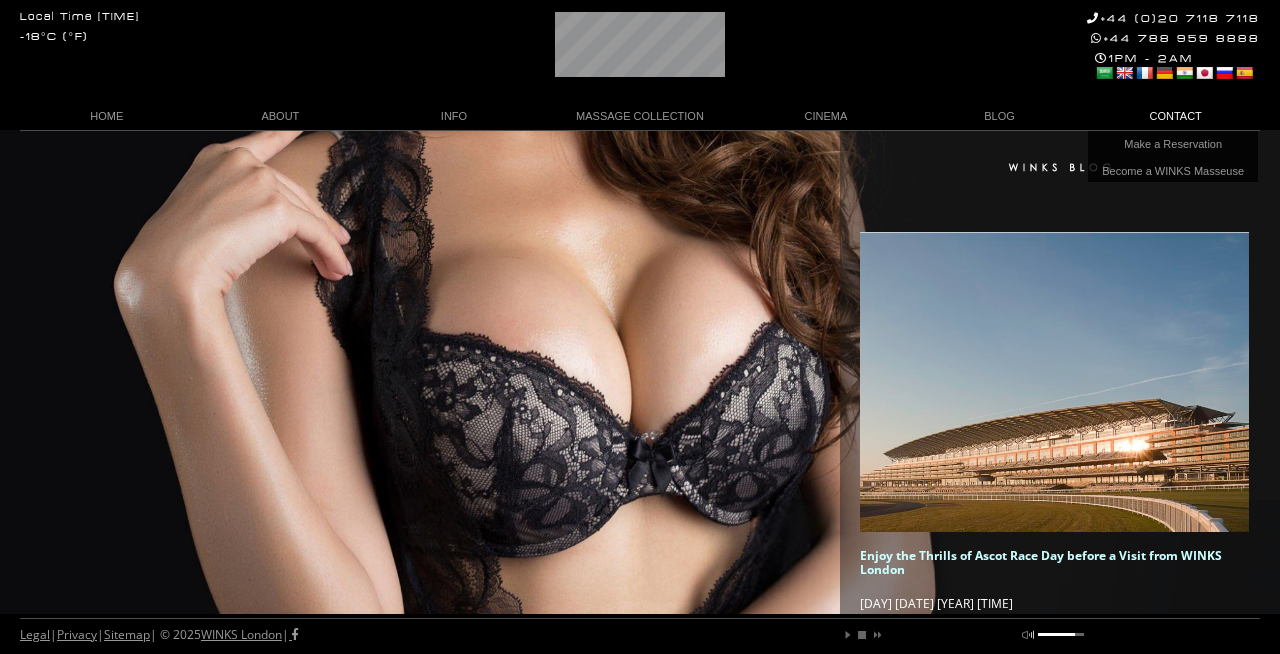 click on "CONTACT" at bounding box center (1173, 116) 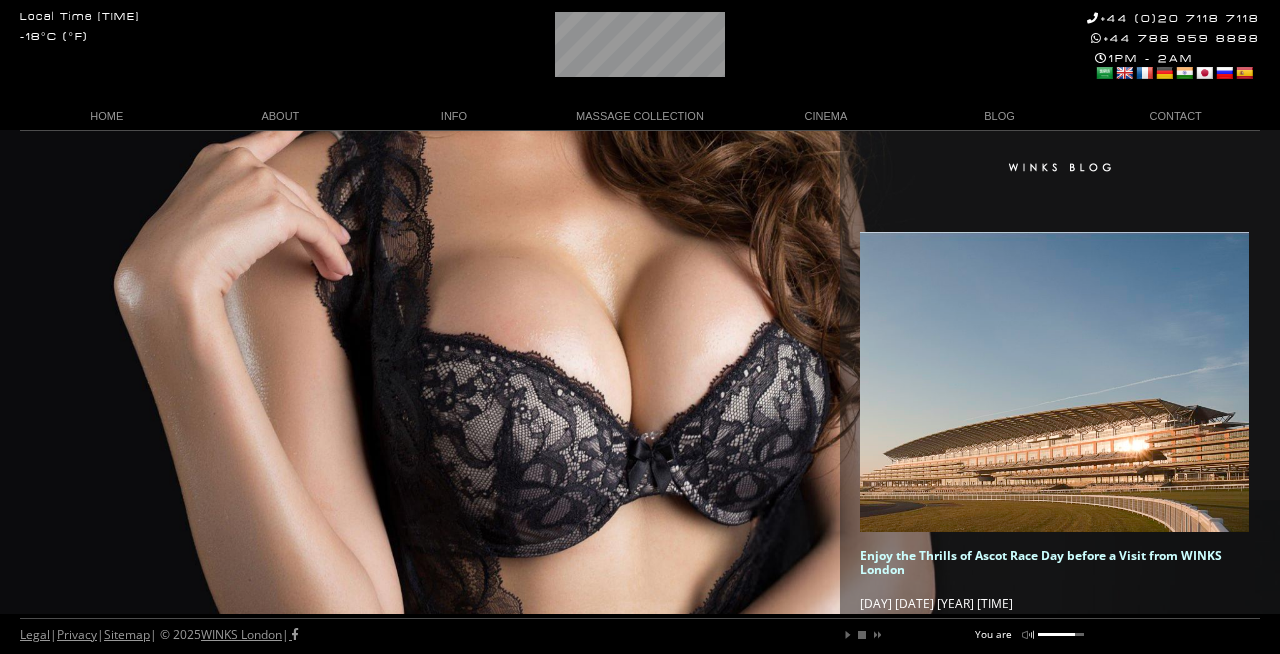 scroll, scrollTop: 0, scrollLeft: 42, axis: horizontal 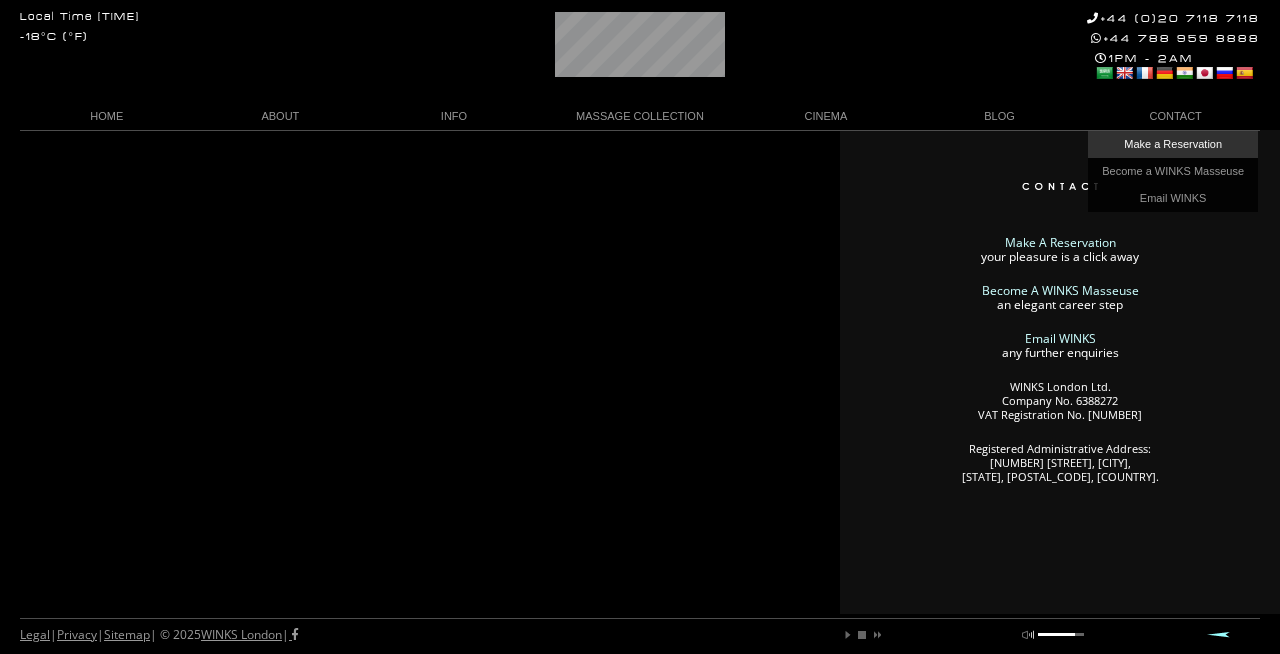click on "Make a Reservation" at bounding box center (1173, 144) 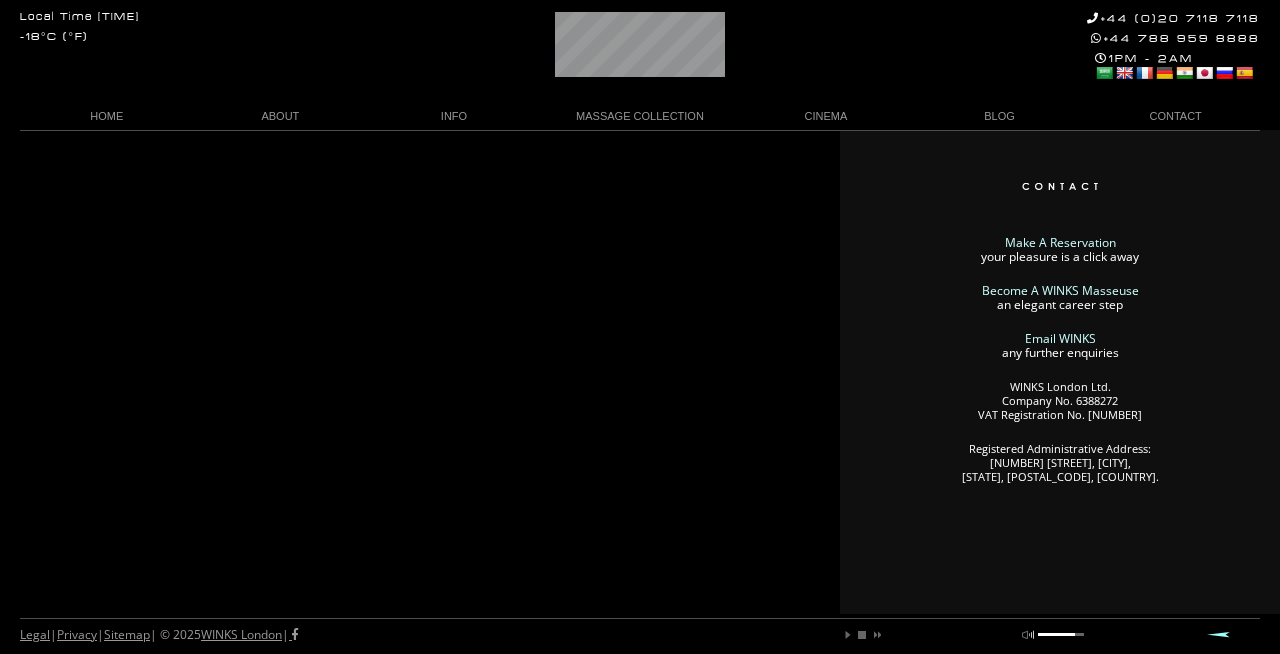 scroll, scrollTop: 0, scrollLeft: 35, axis: horizontal 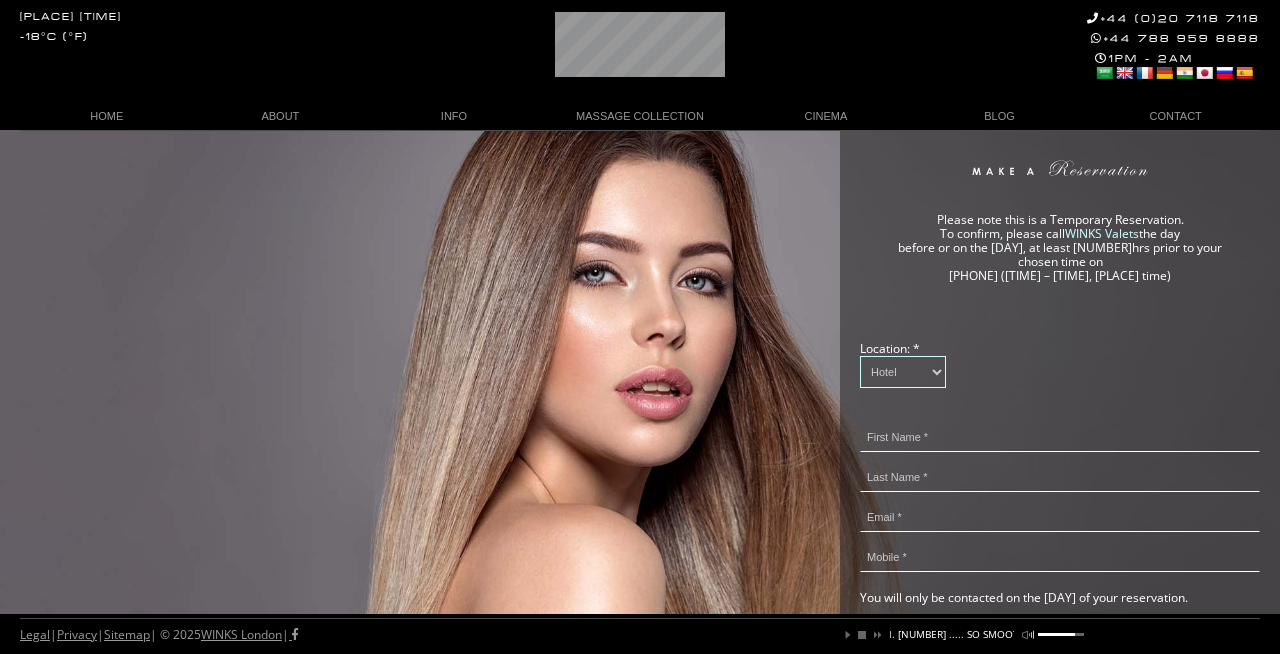 click on "[PLACE]
[PLACE]" at bounding box center (903, 372) 